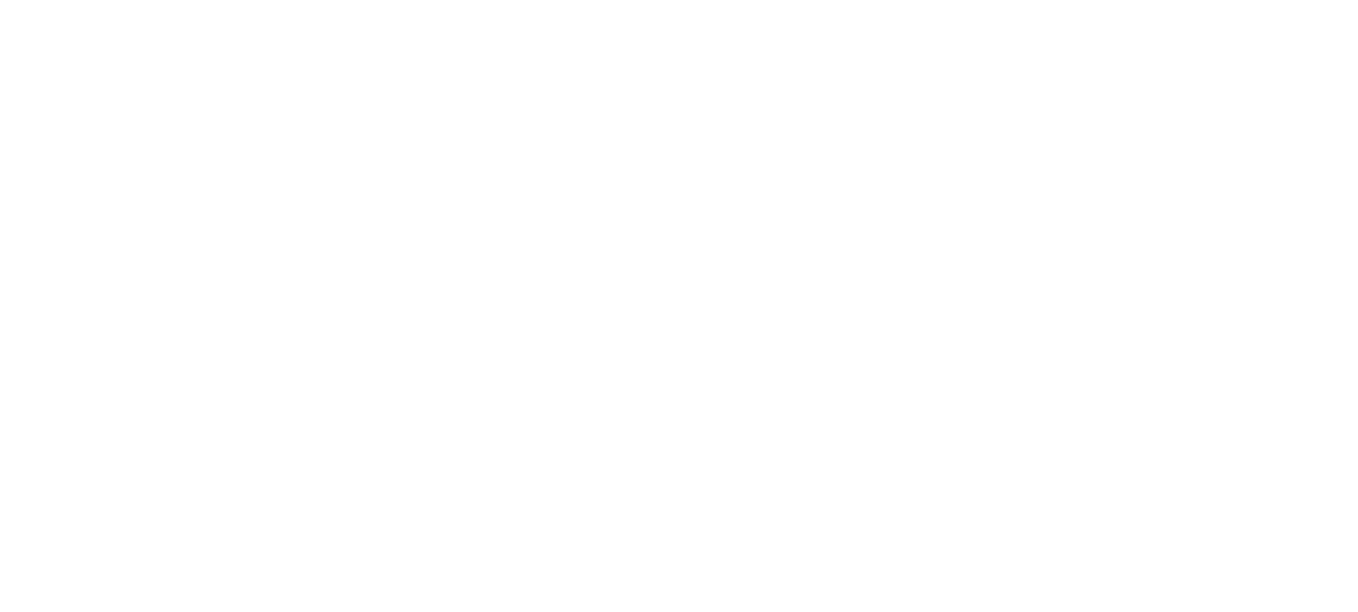 scroll, scrollTop: 0, scrollLeft: 0, axis: both 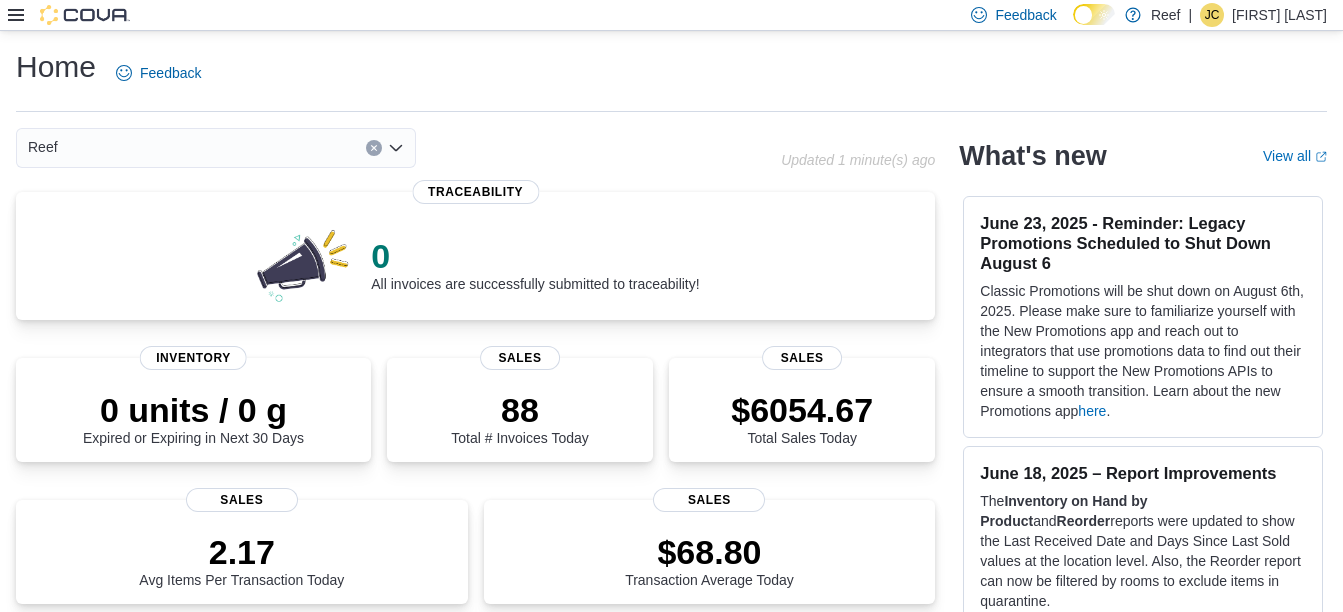 click 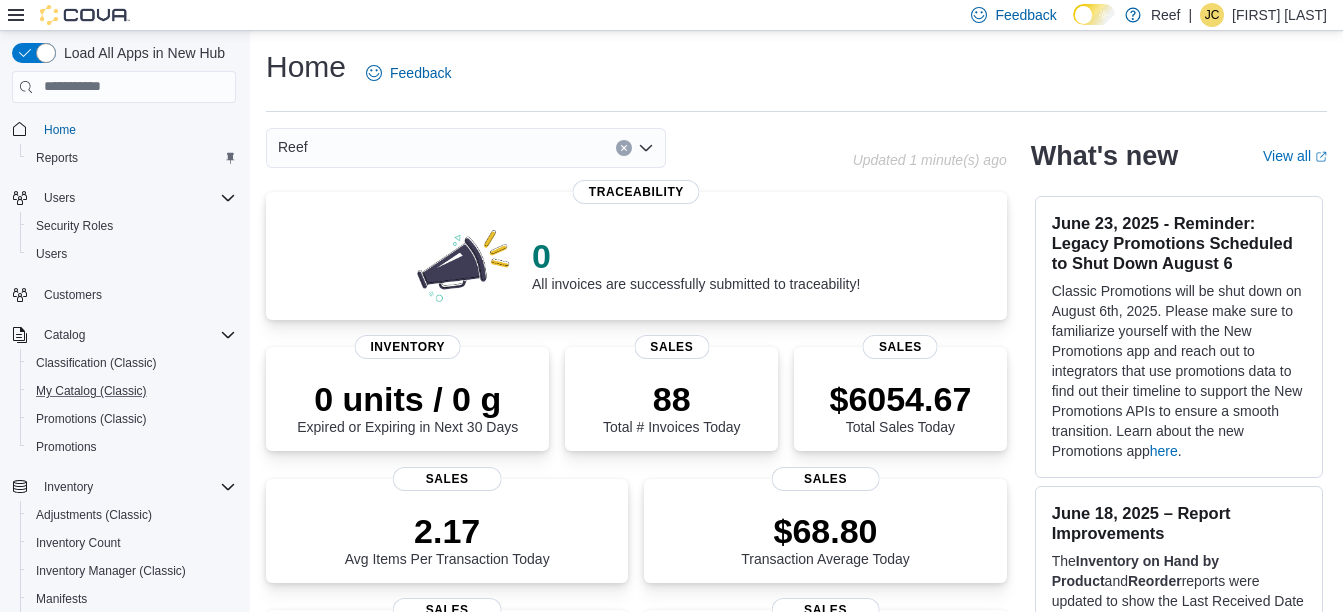 click on "My Catalog (Classic)" at bounding box center (132, 391) 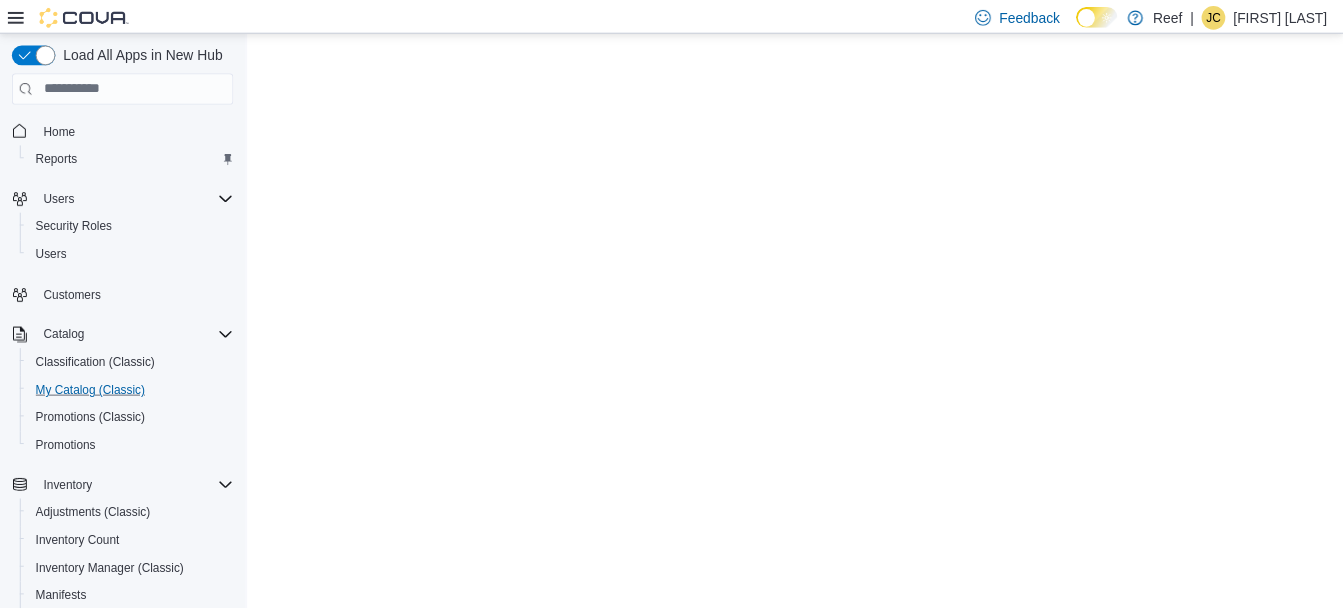 scroll, scrollTop: 0, scrollLeft: 0, axis: both 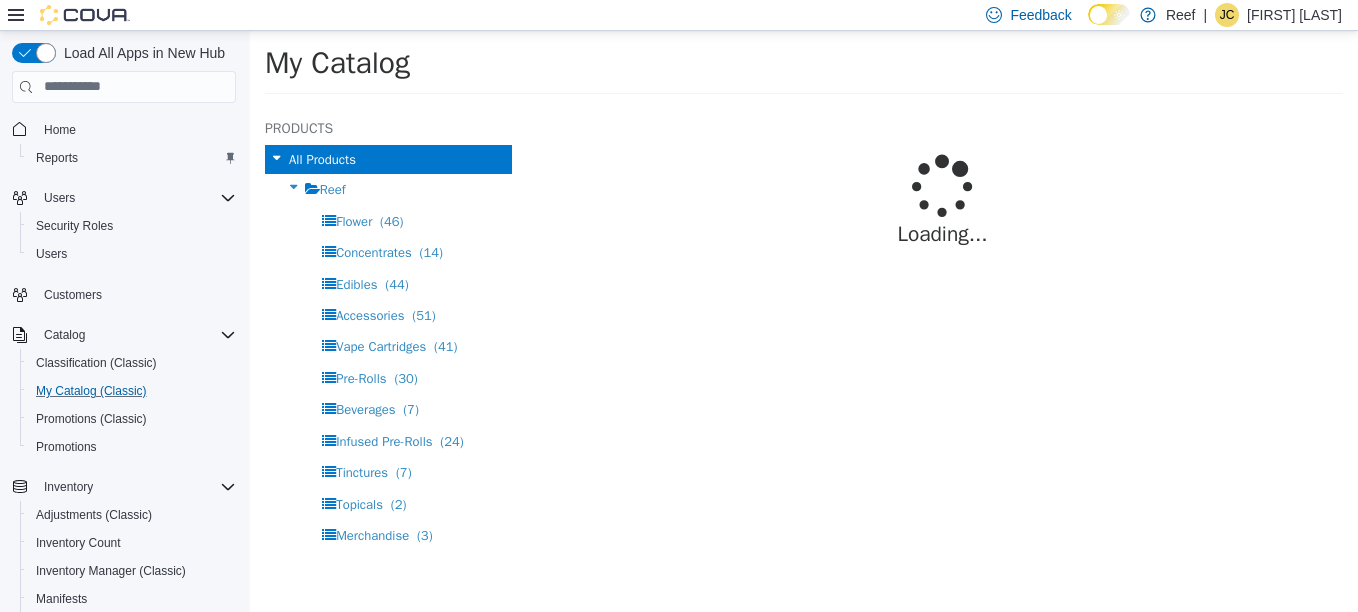 select on "**********" 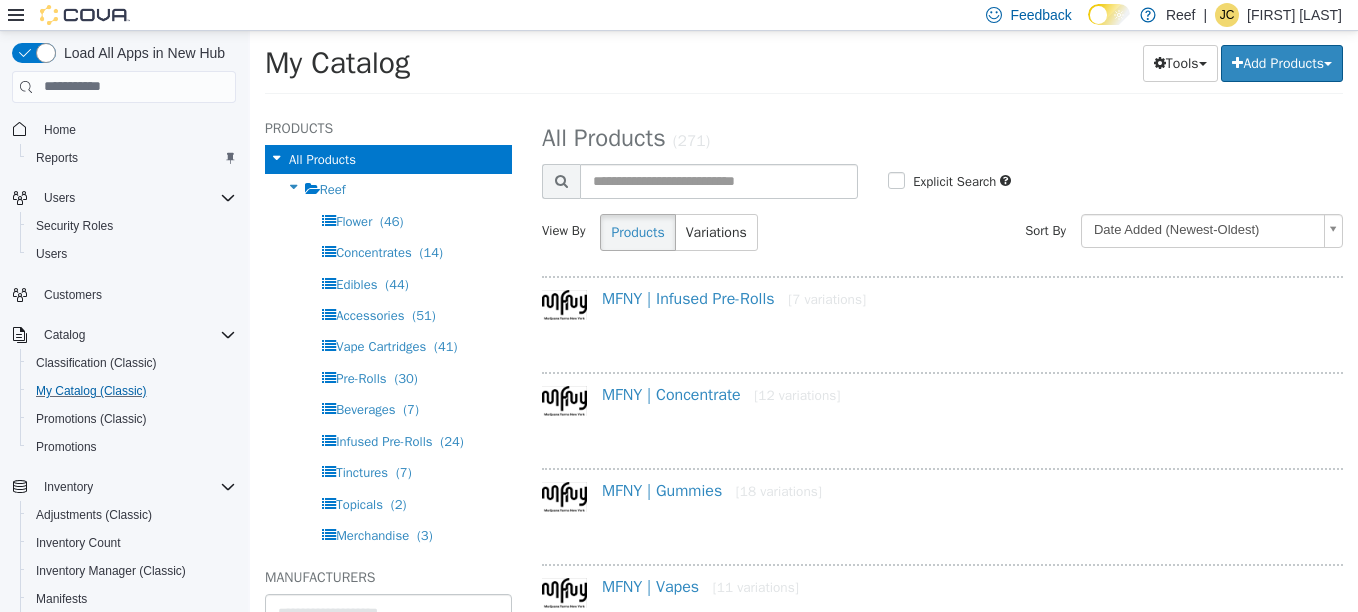 type 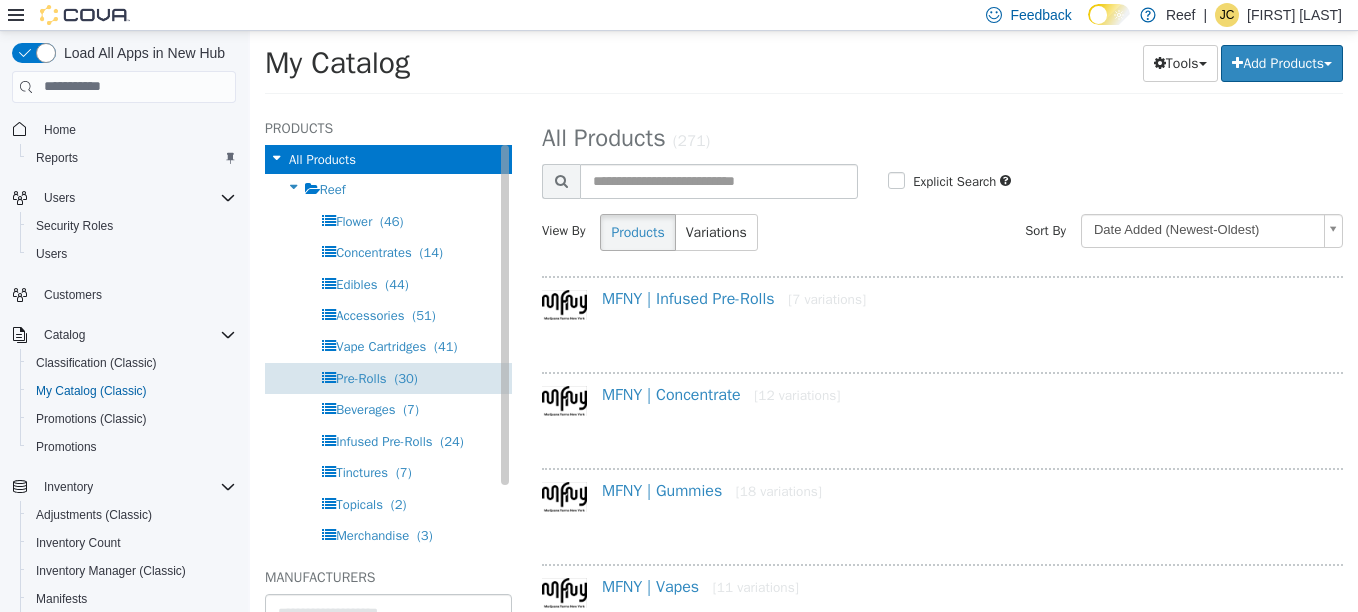 click on "Pre-Rolls" at bounding box center (361, 377) 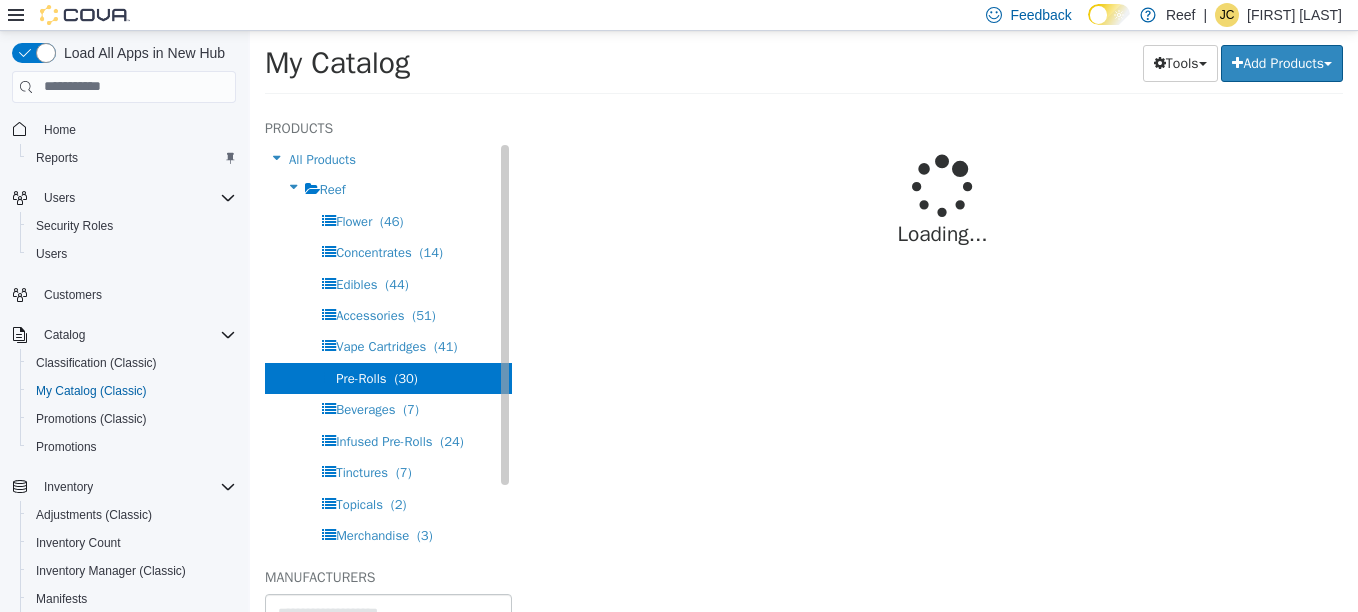 select on "**********" 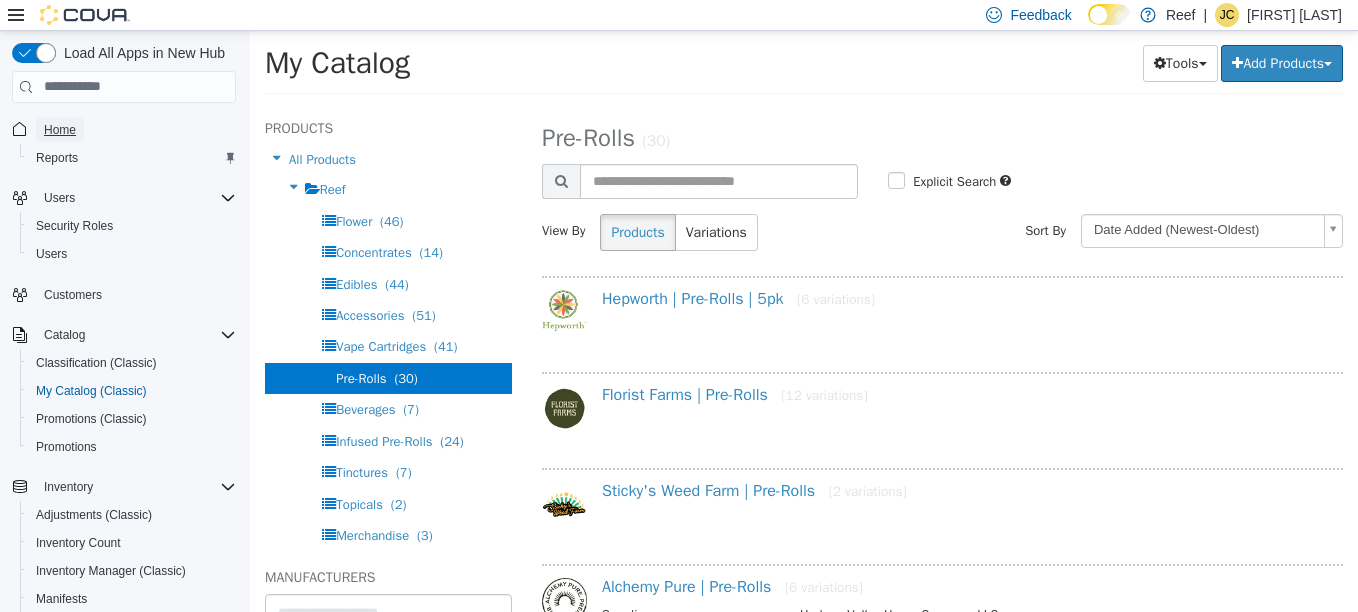 click on "Home" at bounding box center (60, 130) 